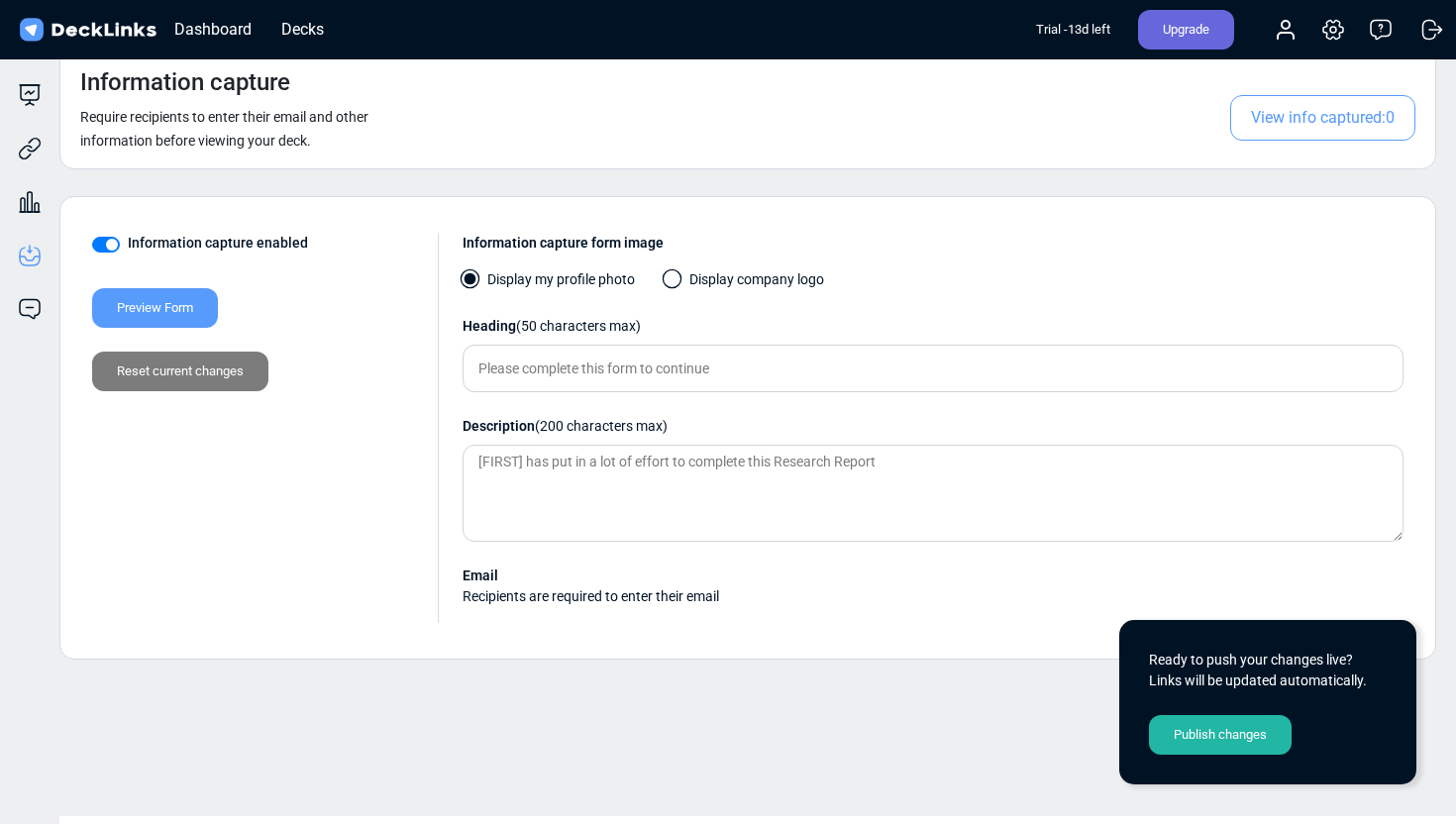 scroll, scrollTop: 0, scrollLeft: 0, axis: both 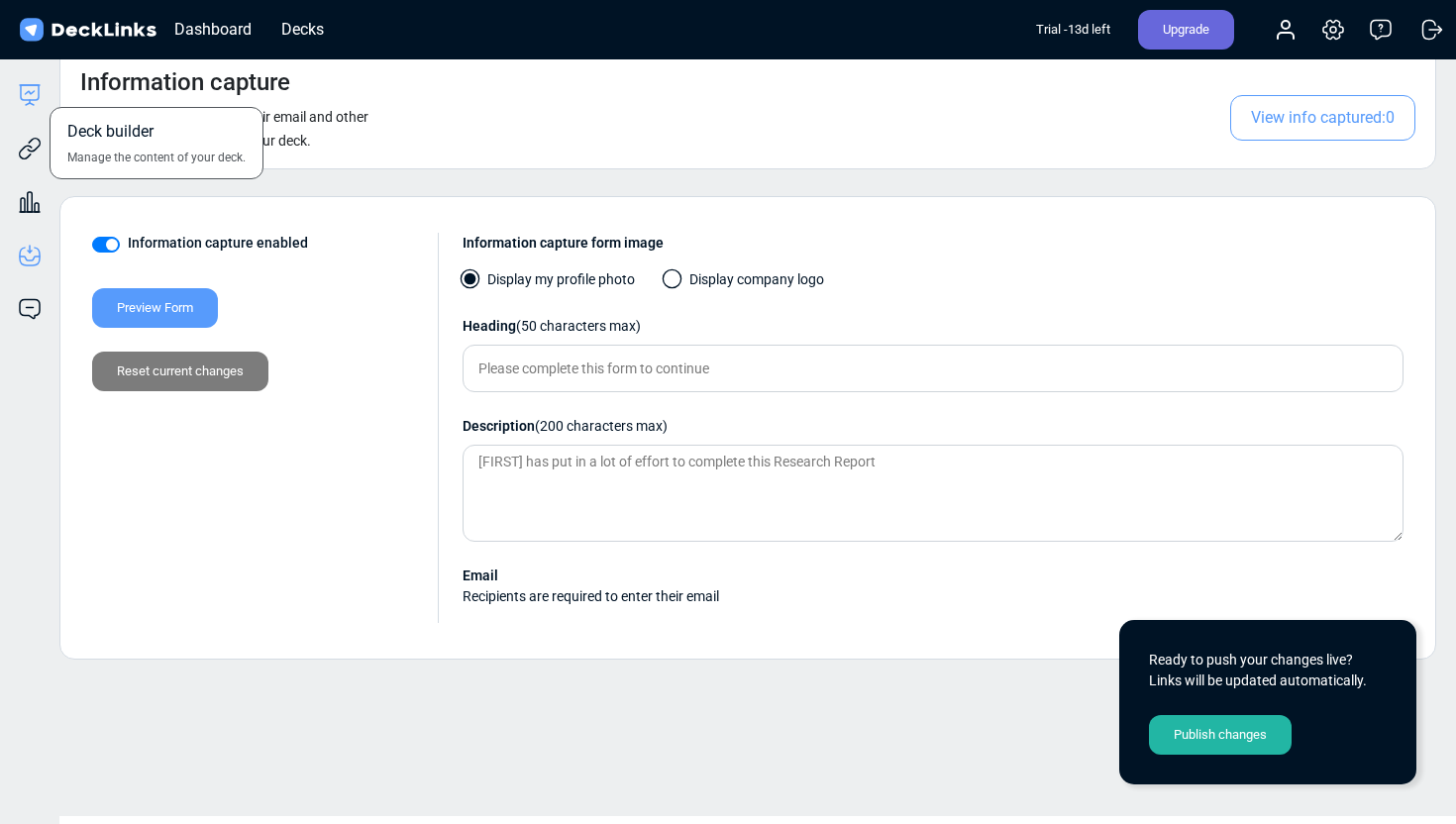 click 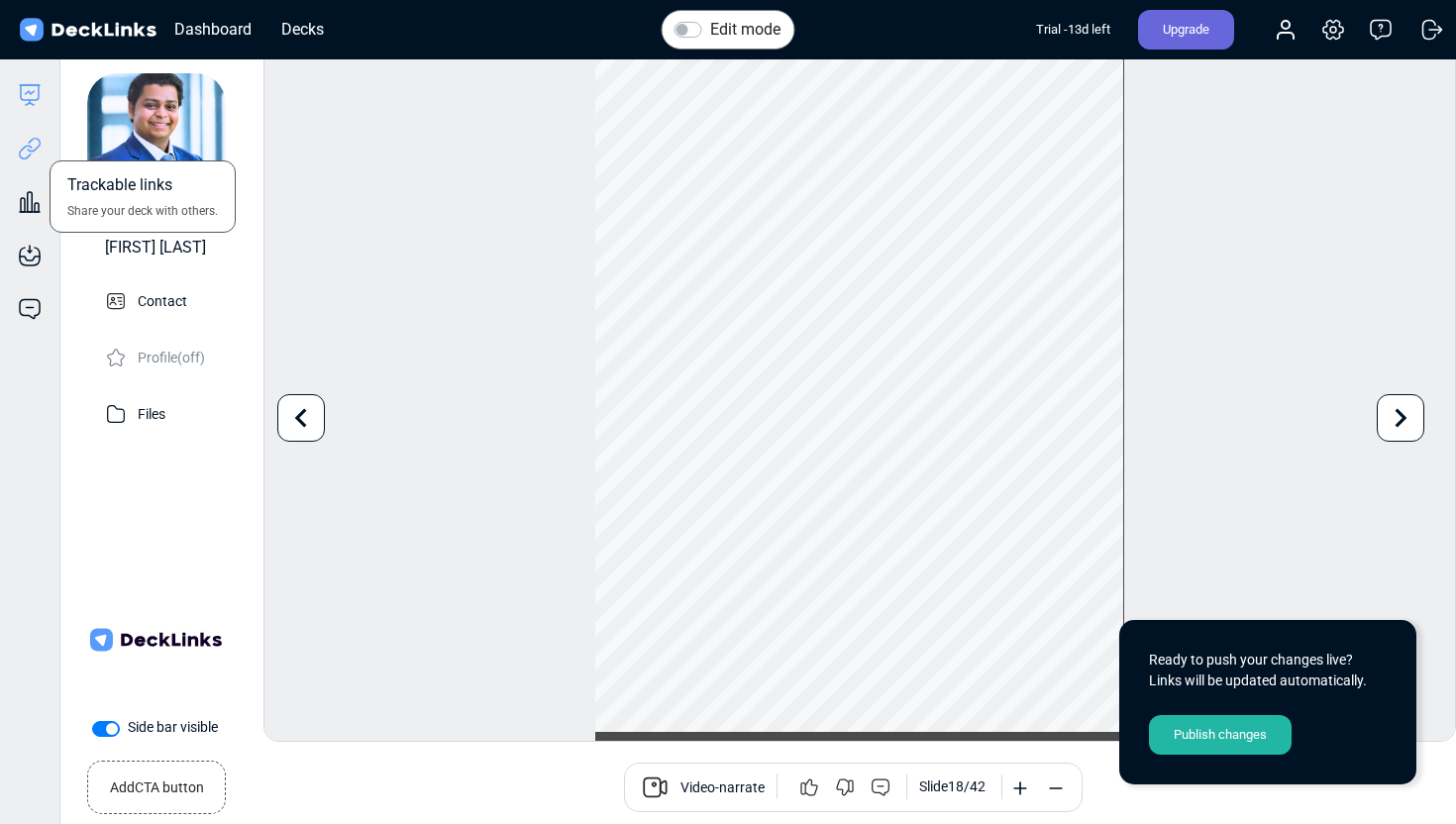 click 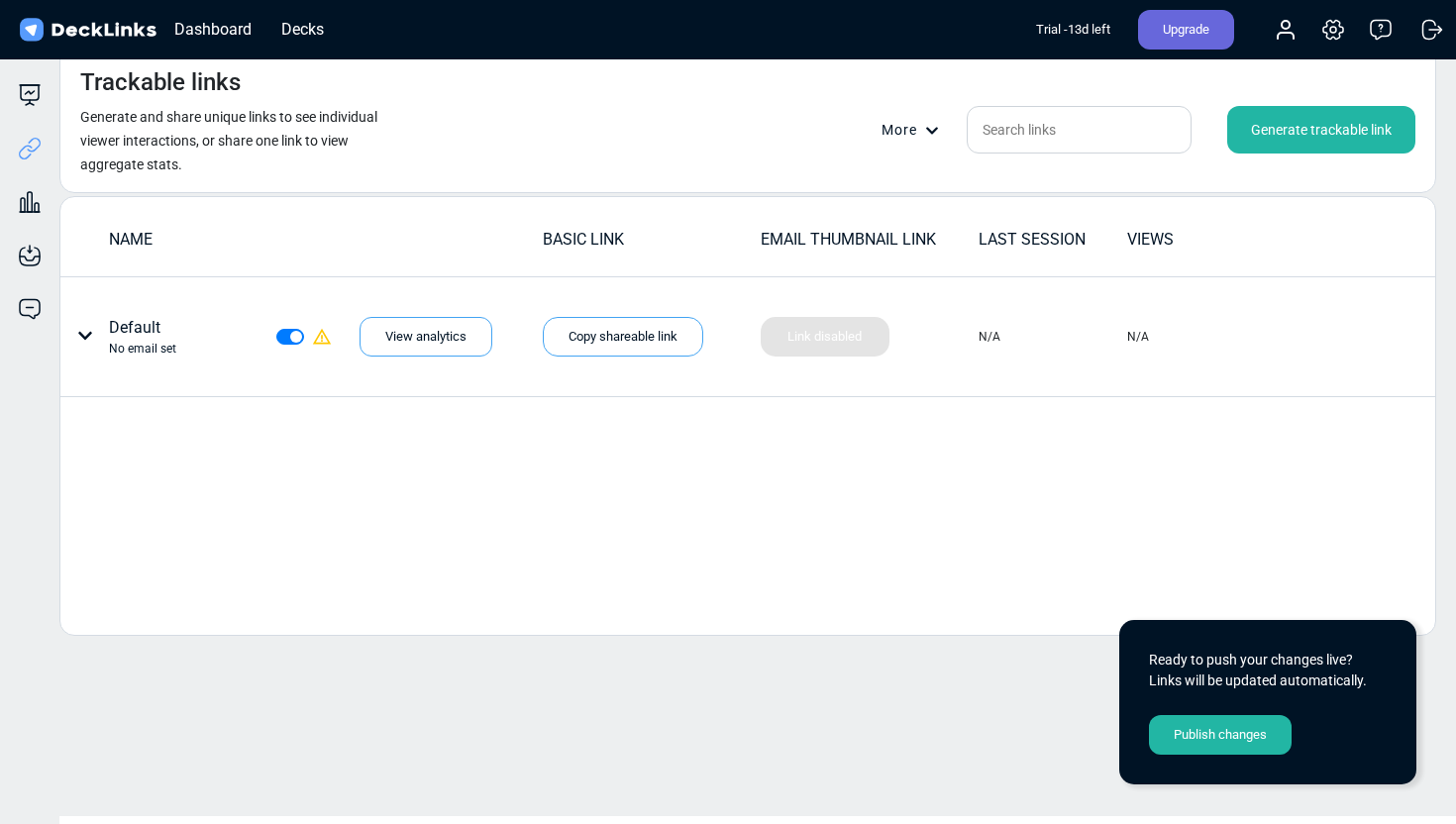 click on "Publish changes" at bounding box center [1220, 735] 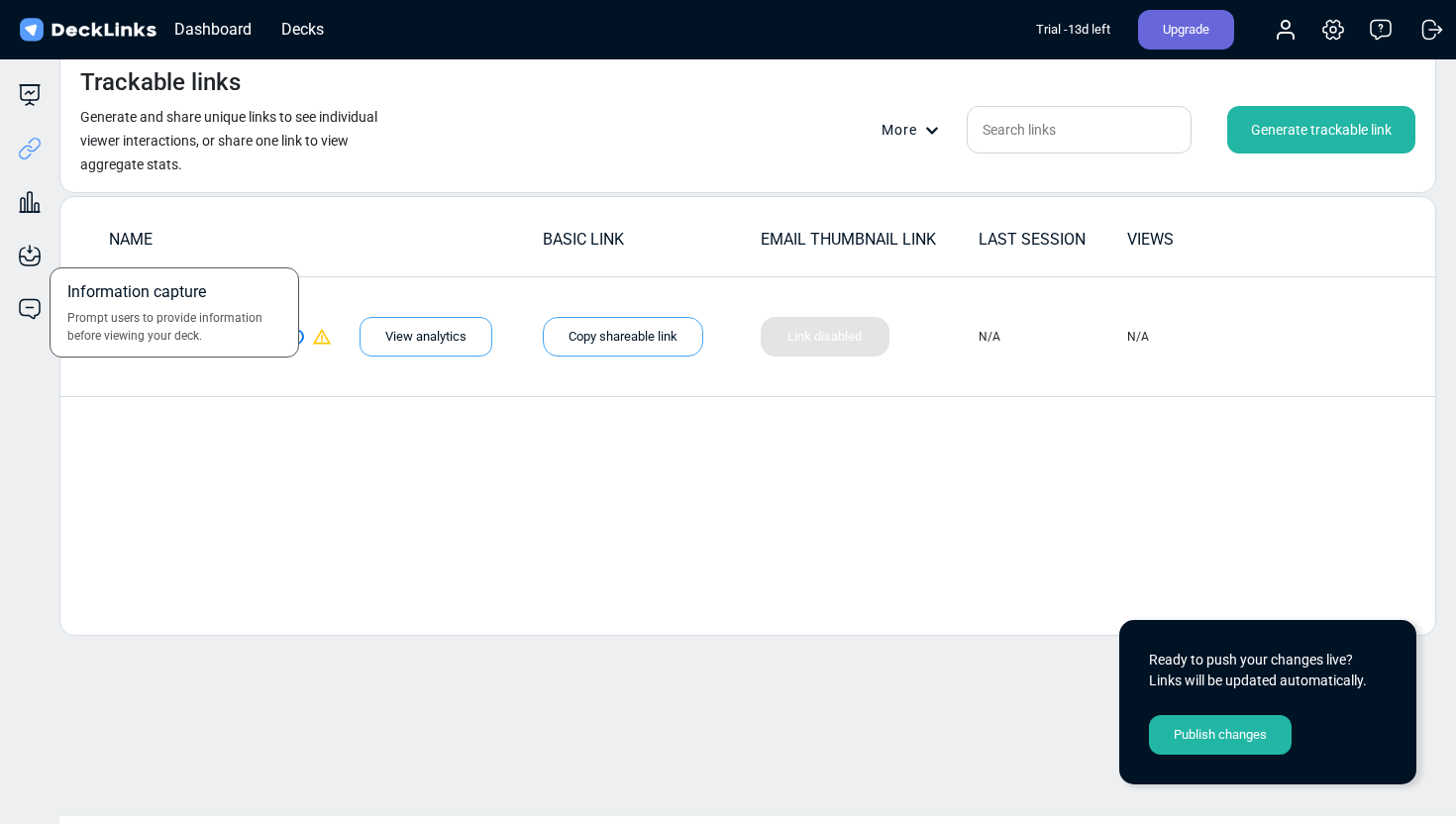 click on "Information capture Prompt users to provide information before viewing your deck." at bounding box center (30, 241) 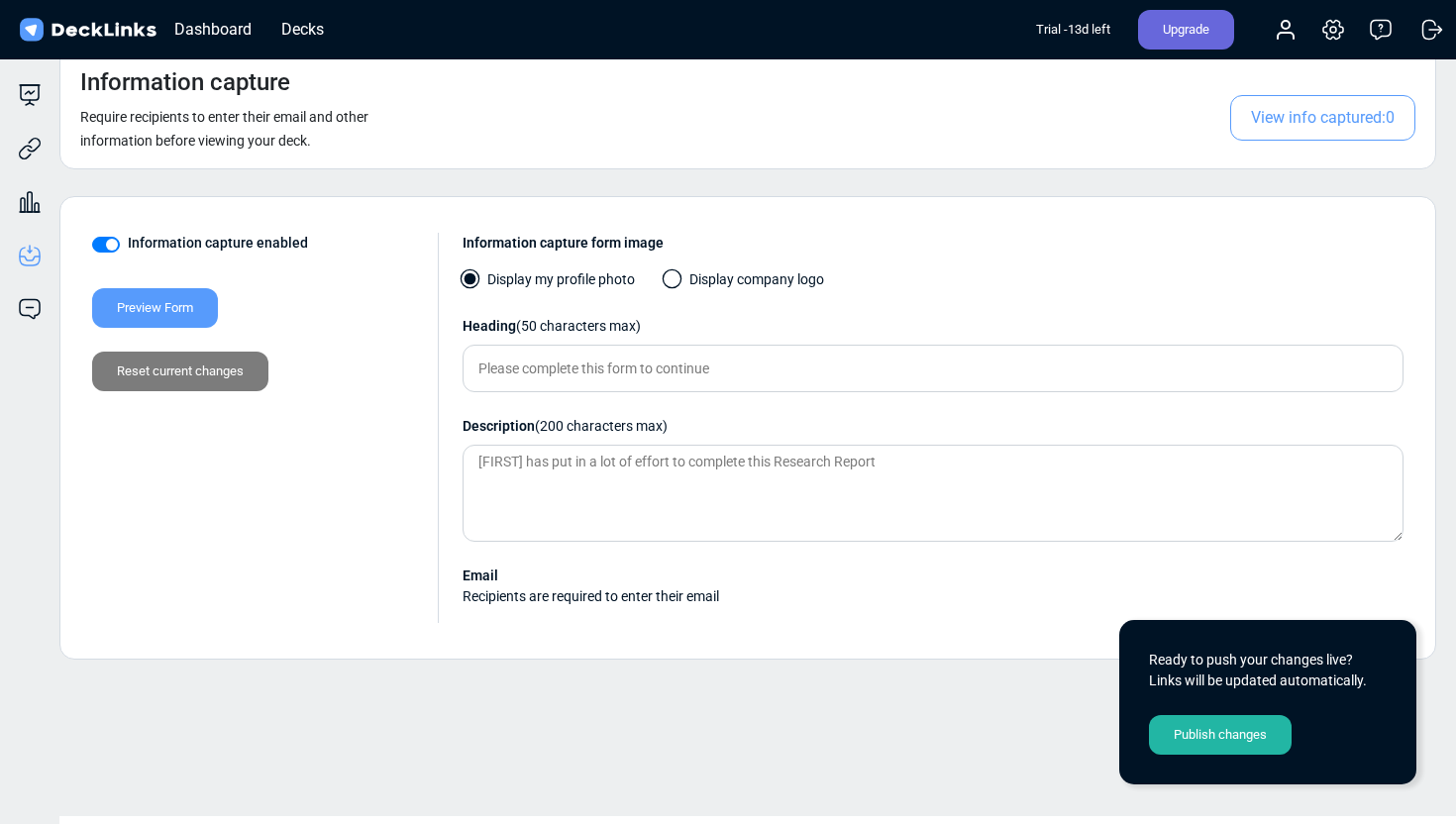 click on "Publish changes" at bounding box center [1220, 735] 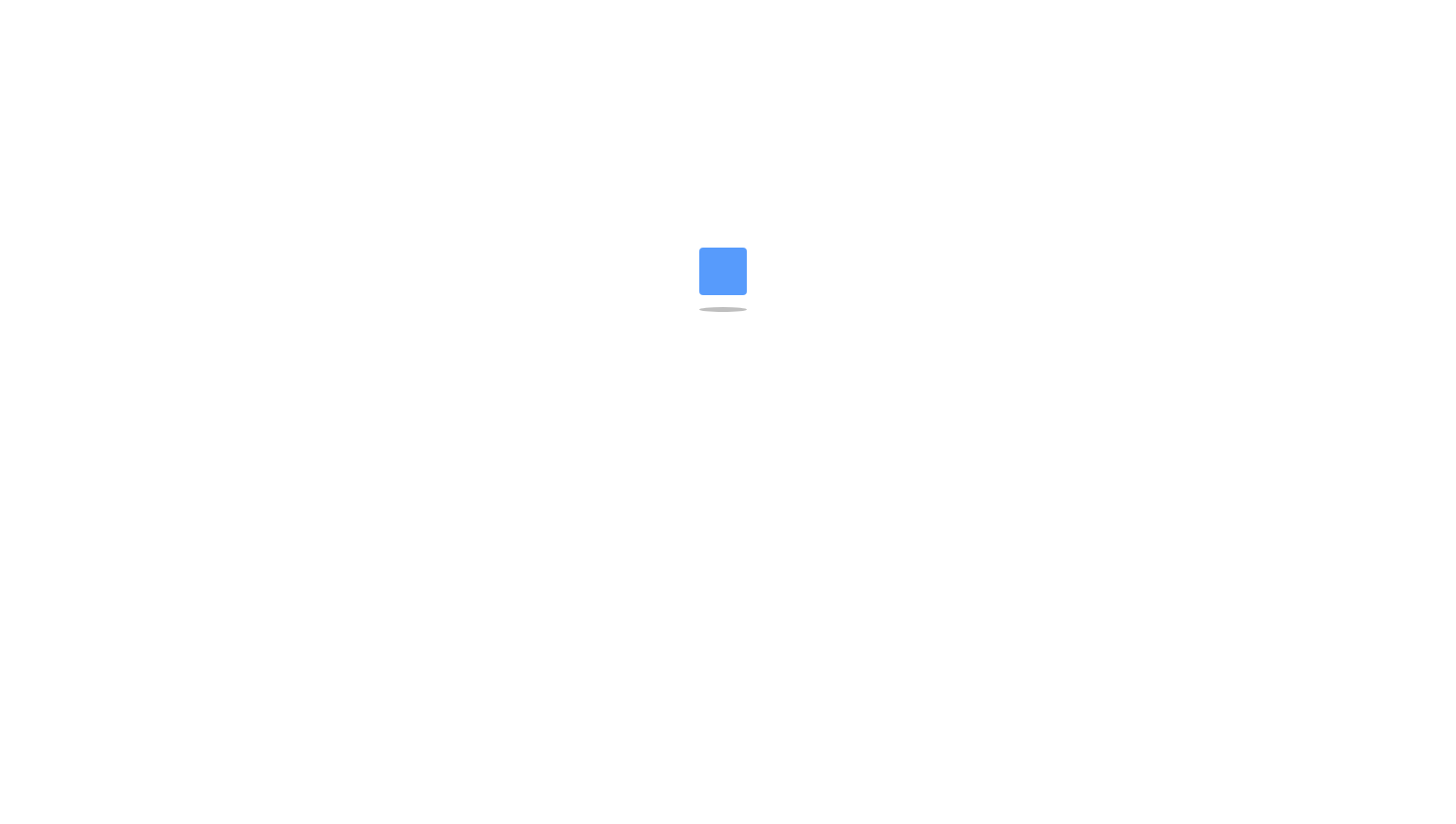 scroll, scrollTop: 0, scrollLeft: 0, axis: both 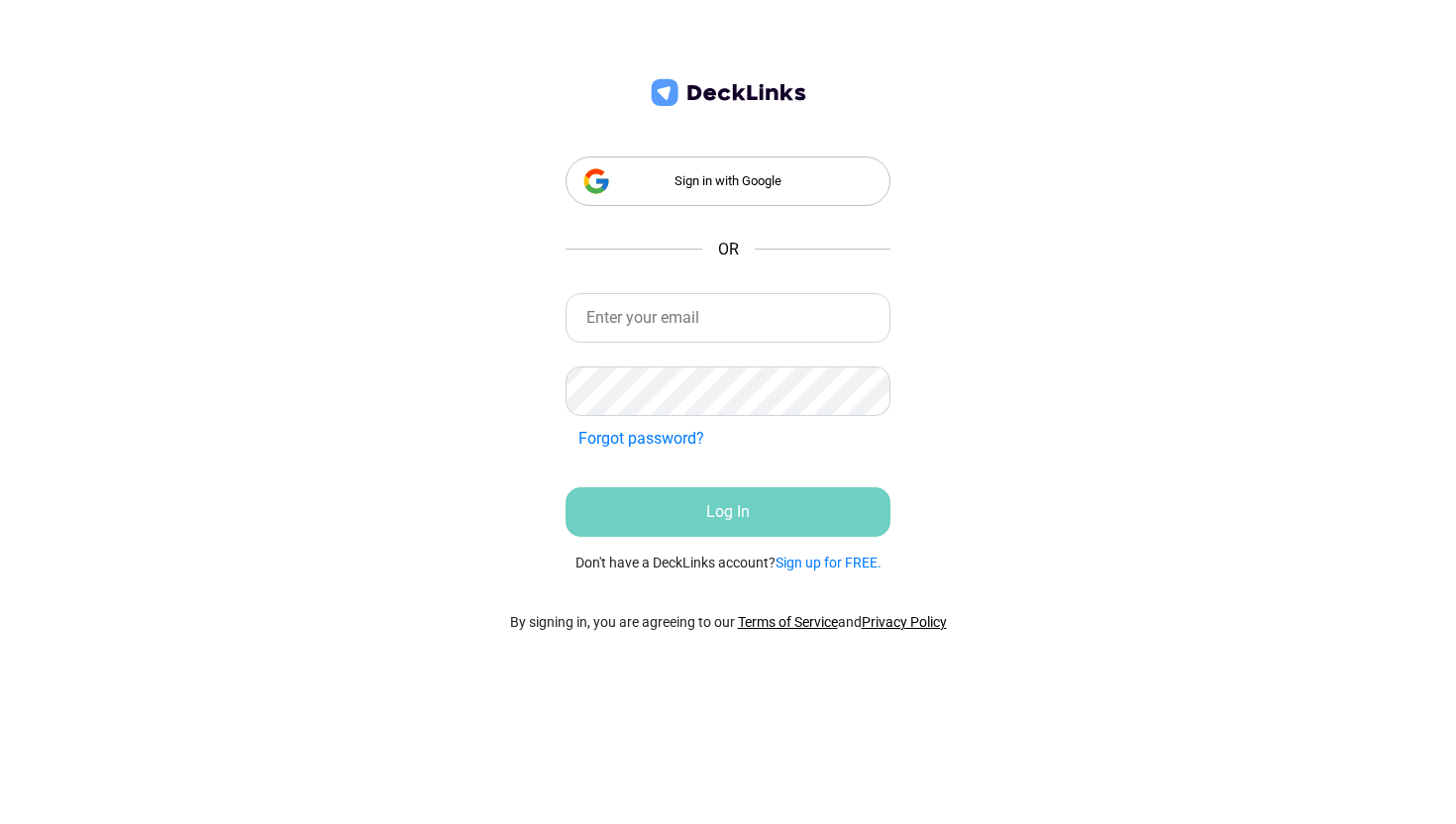 click on "Sign in with Google" at bounding box center [728, 181] 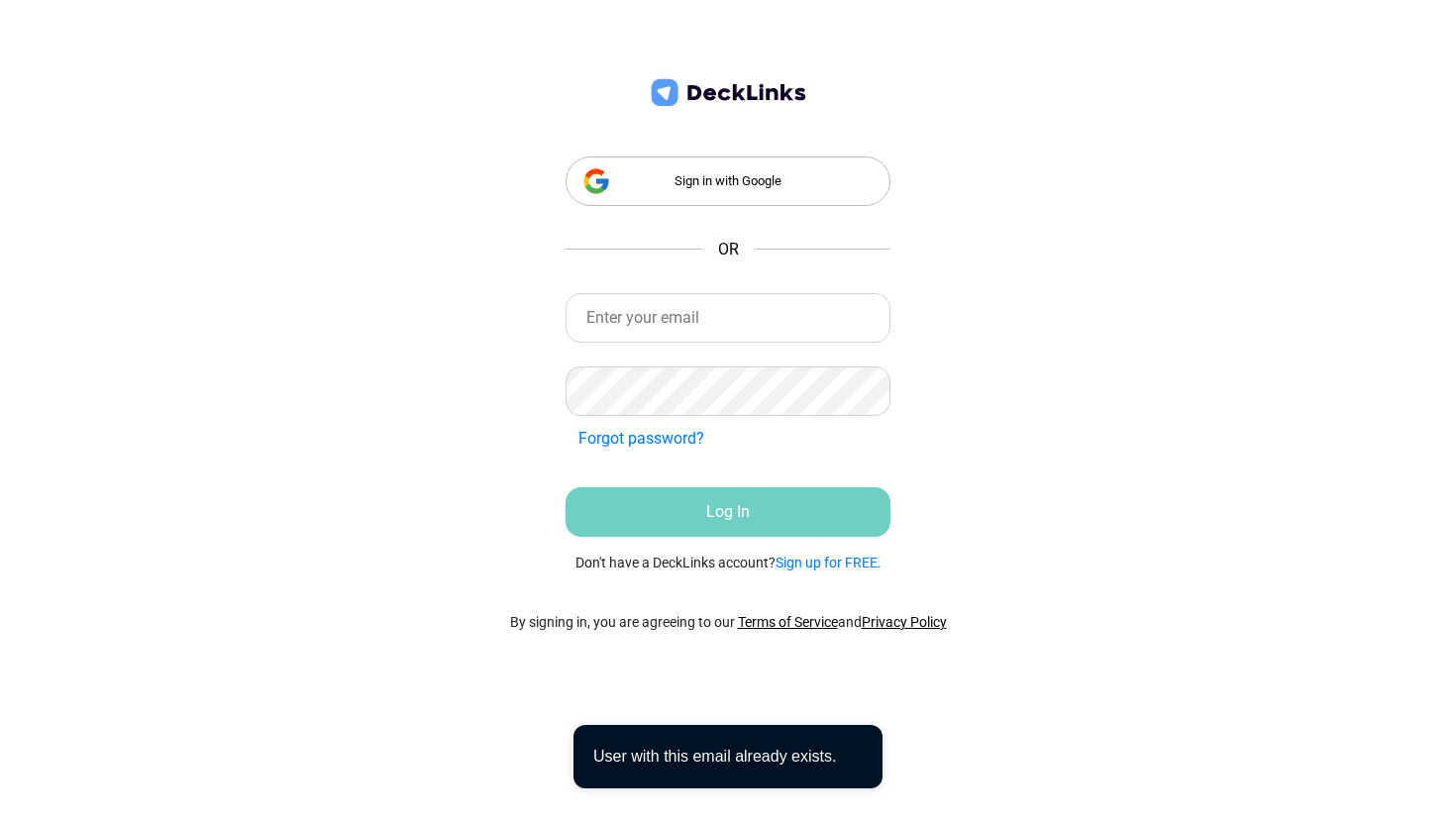 click on "Sign in with Google OR Incorrect Credentials Forgot password? Incorrect Credentials Log In Don't have a DeckLinks account?  Sign up for FREE." at bounding box center [728, 312] 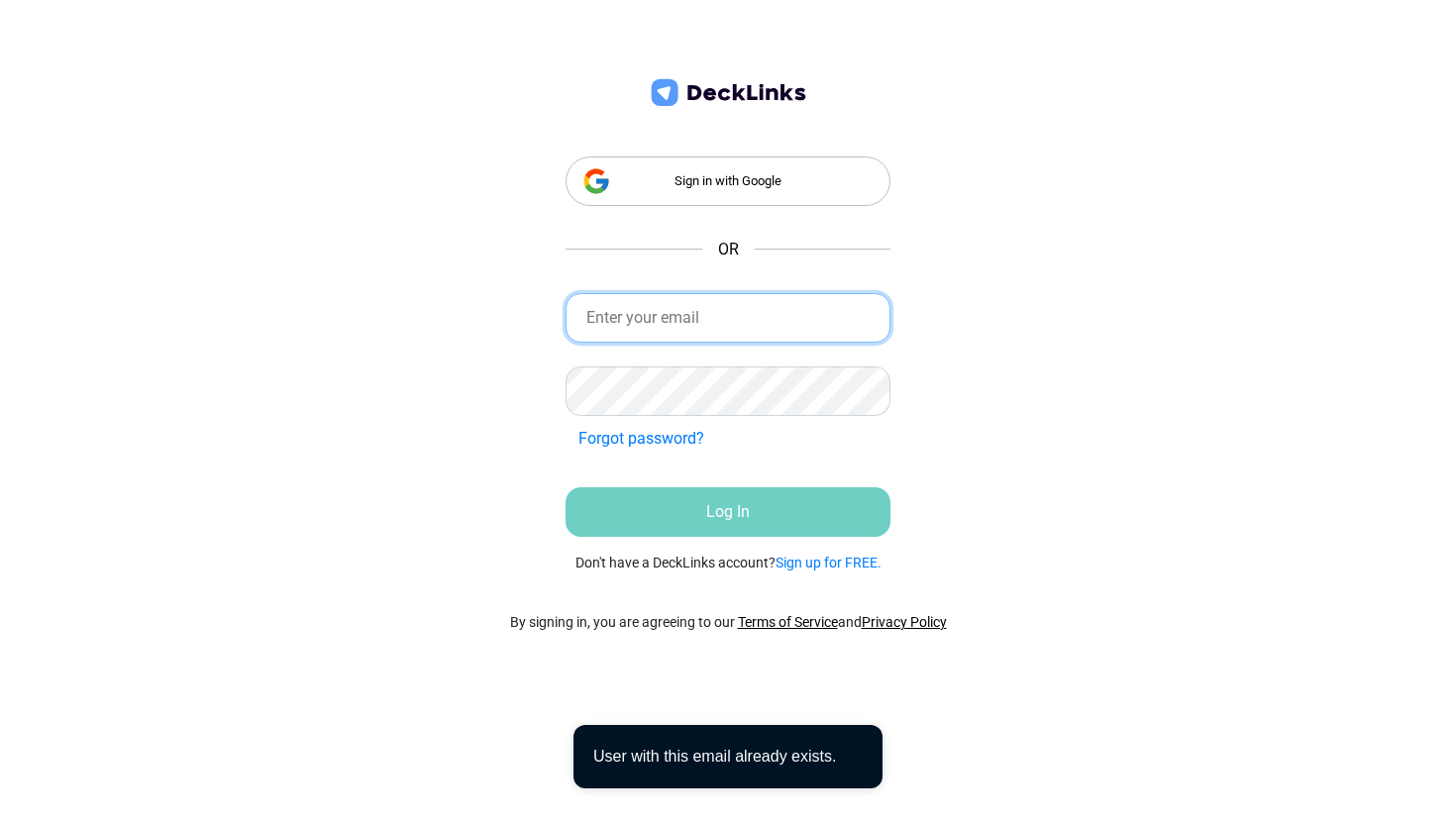 click at bounding box center [728, 318] 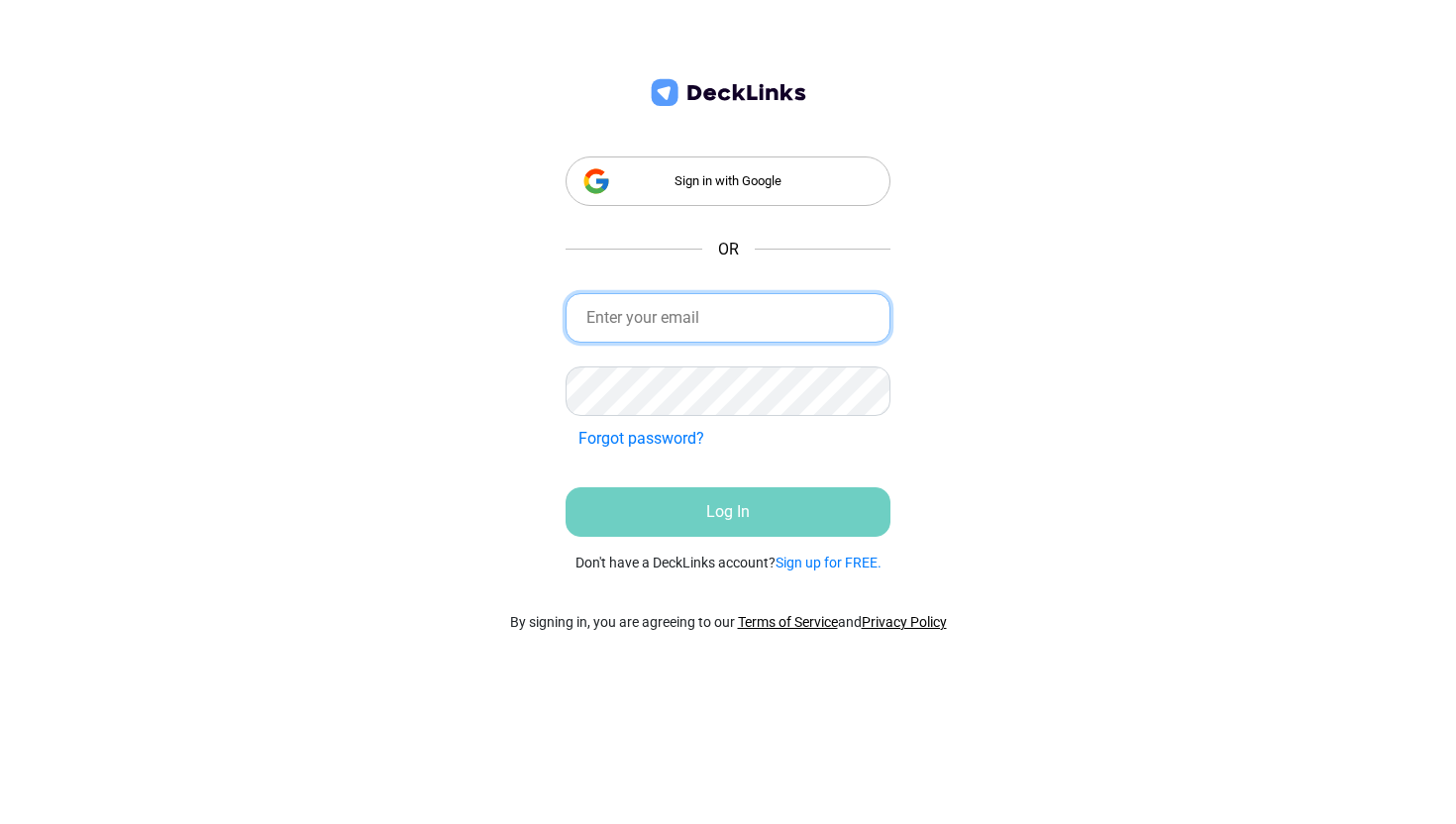 type on "[EMAIL]" 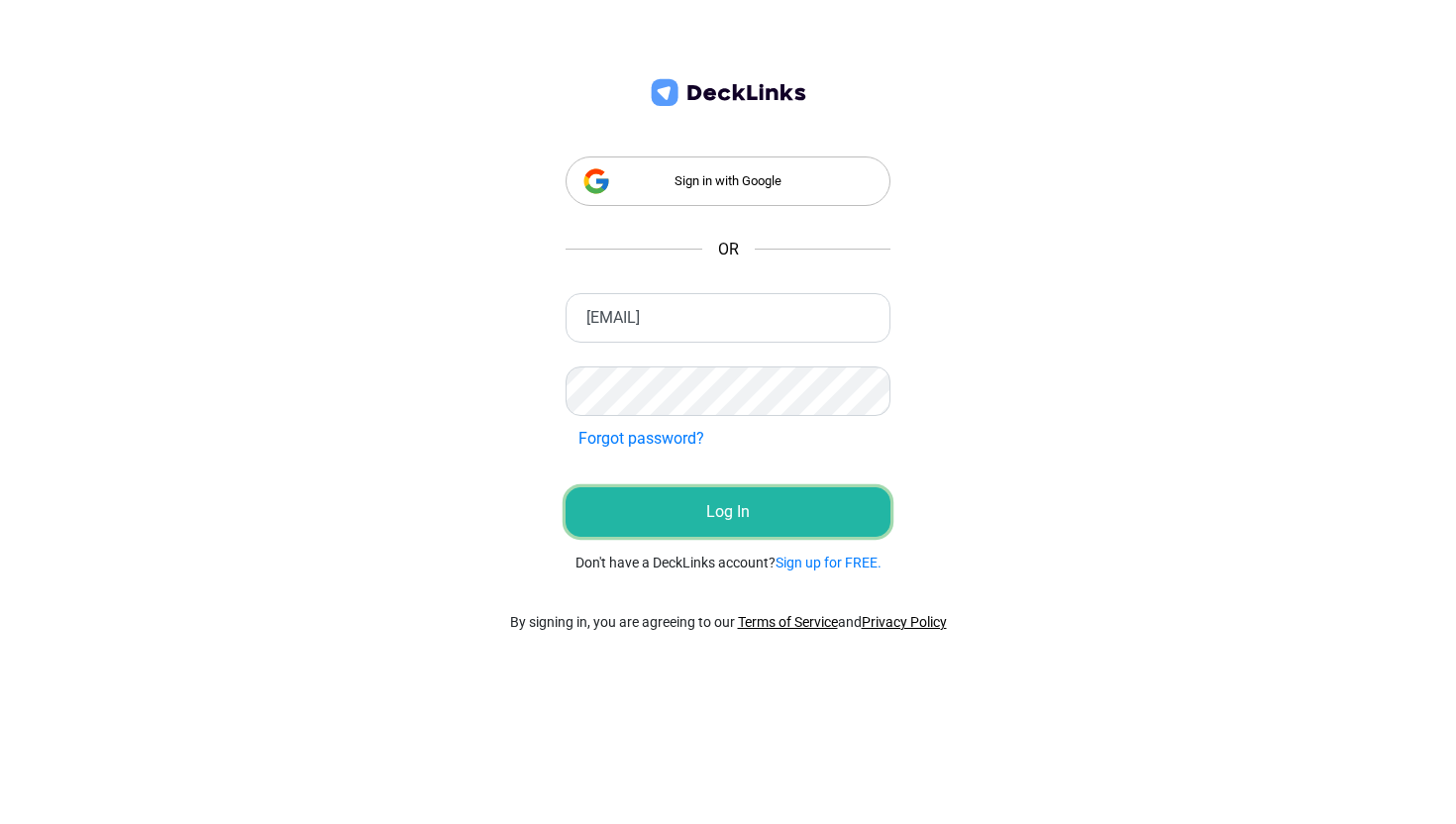click on "Log In" at bounding box center (728, 512) 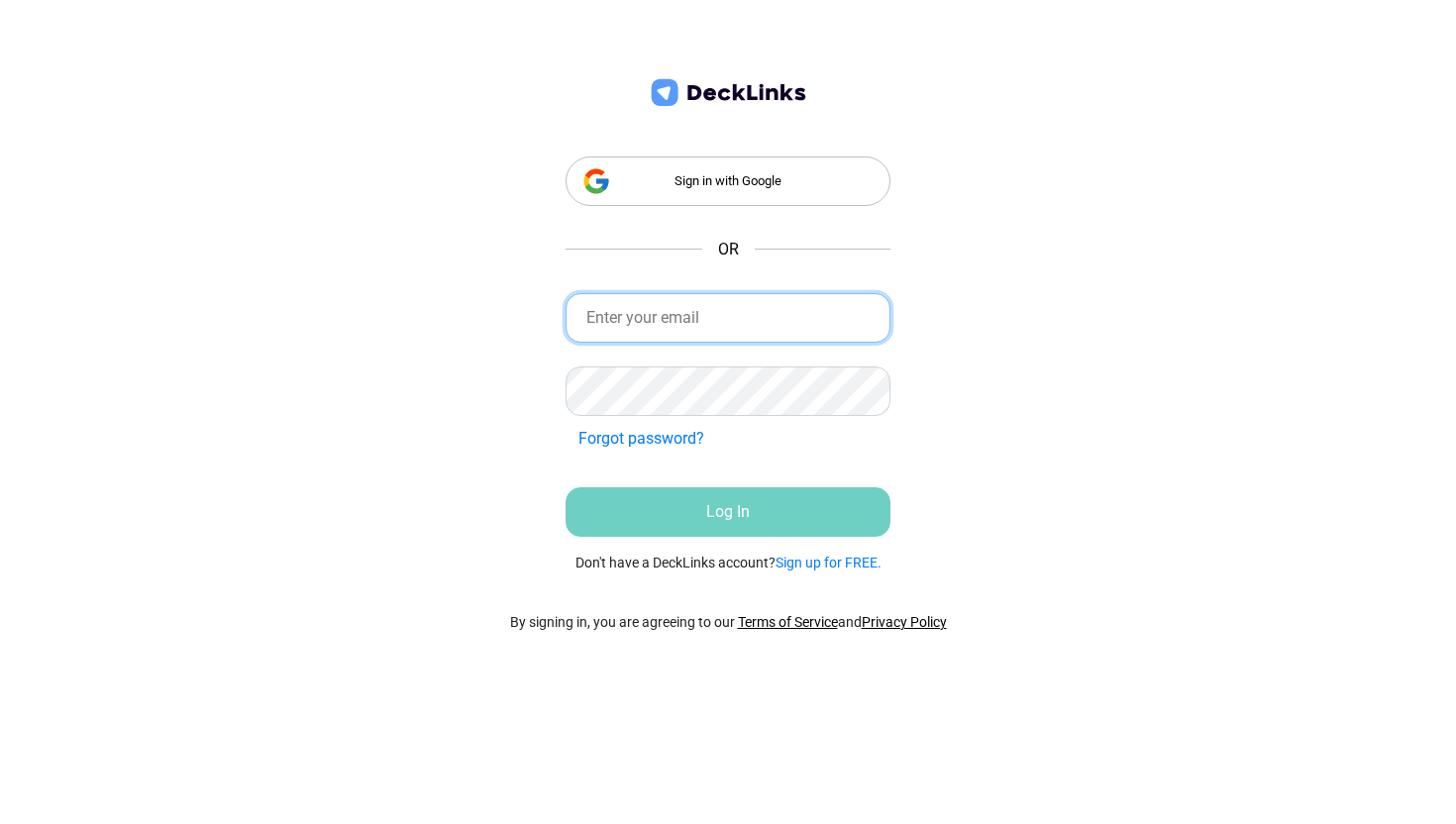 click at bounding box center (728, 318) 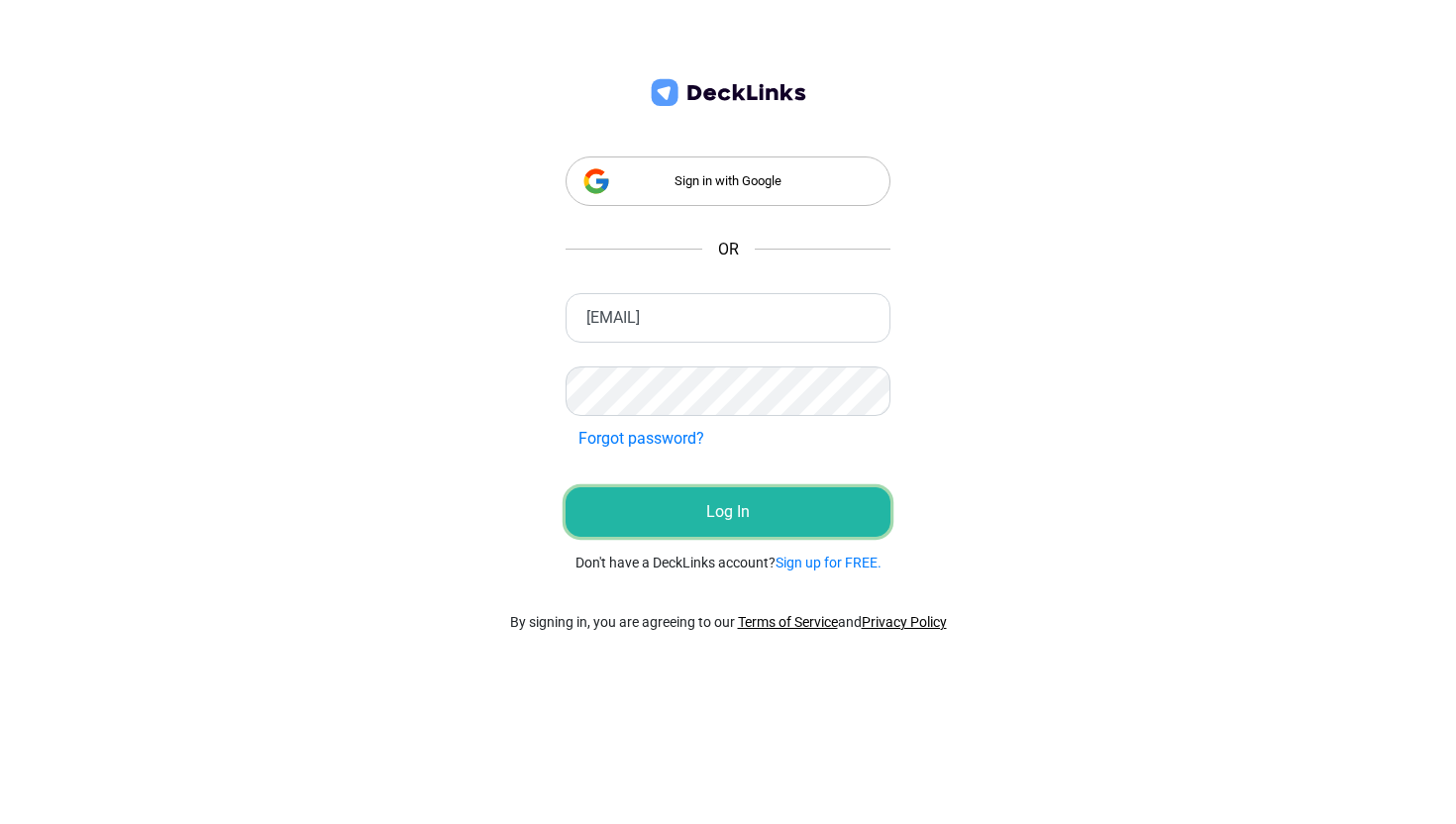 click on "Log In" at bounding box center [728, 512] 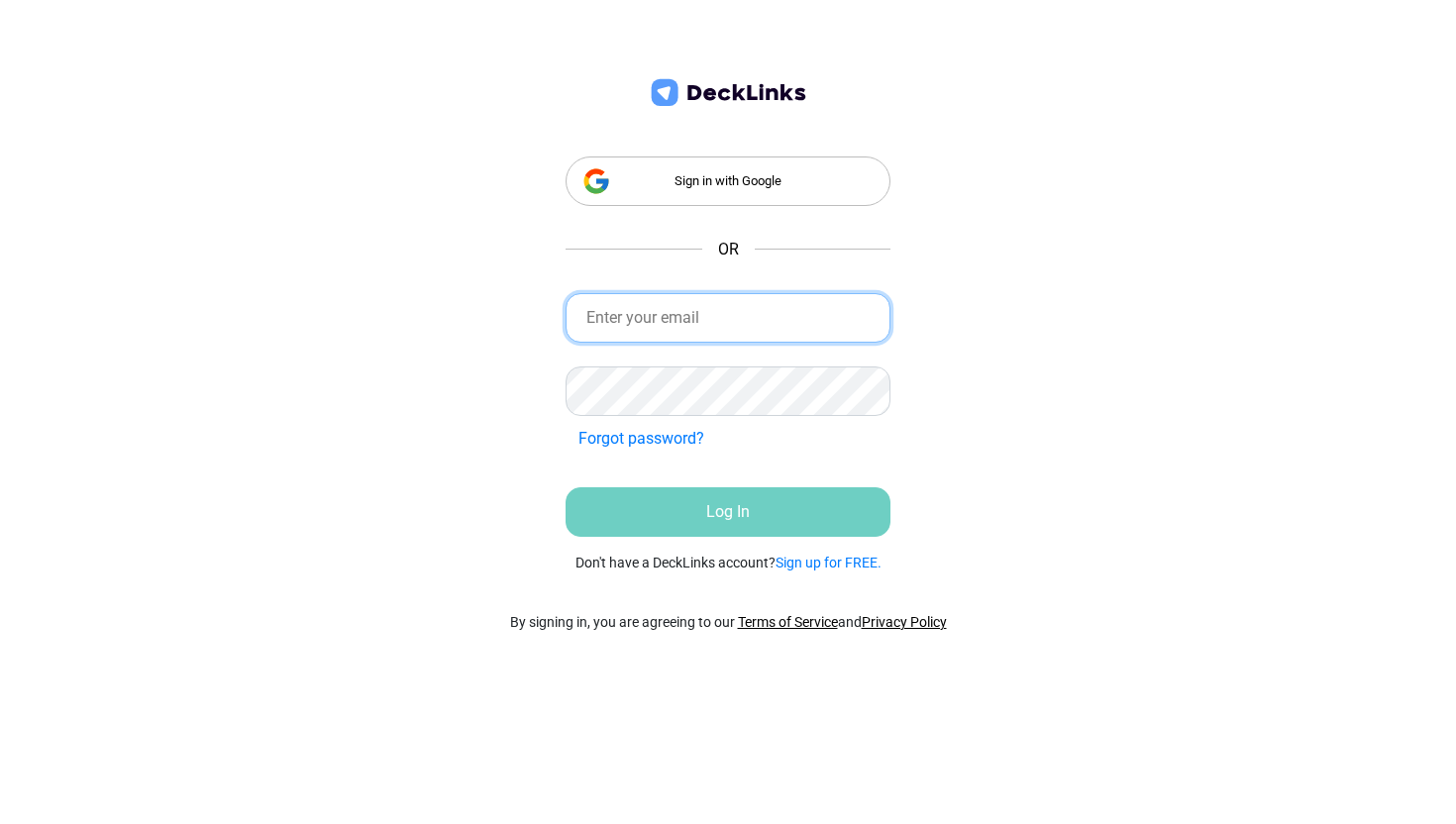 click at bounding box center [728, 318] 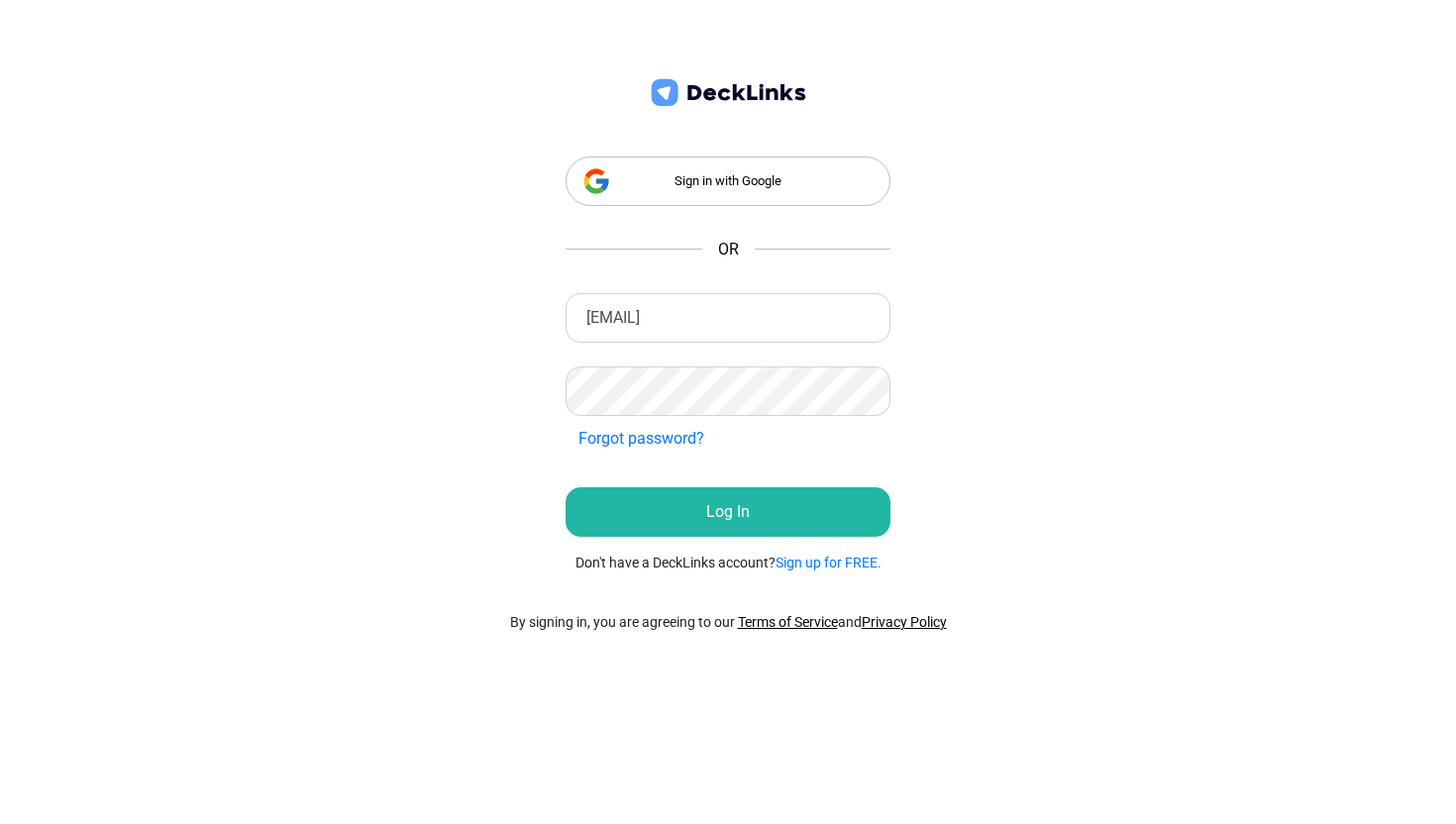 click on "Sign in with Google OR [EMAIL] Incorrect Credentials Forgot password? Incorrect Credentials Log In Don't have a DeckLinks account?  Sign up for FREE. By signing in, you are agreeing to our   Terms of Service  and  Privacy Policy" at bounding box center (728, 412) 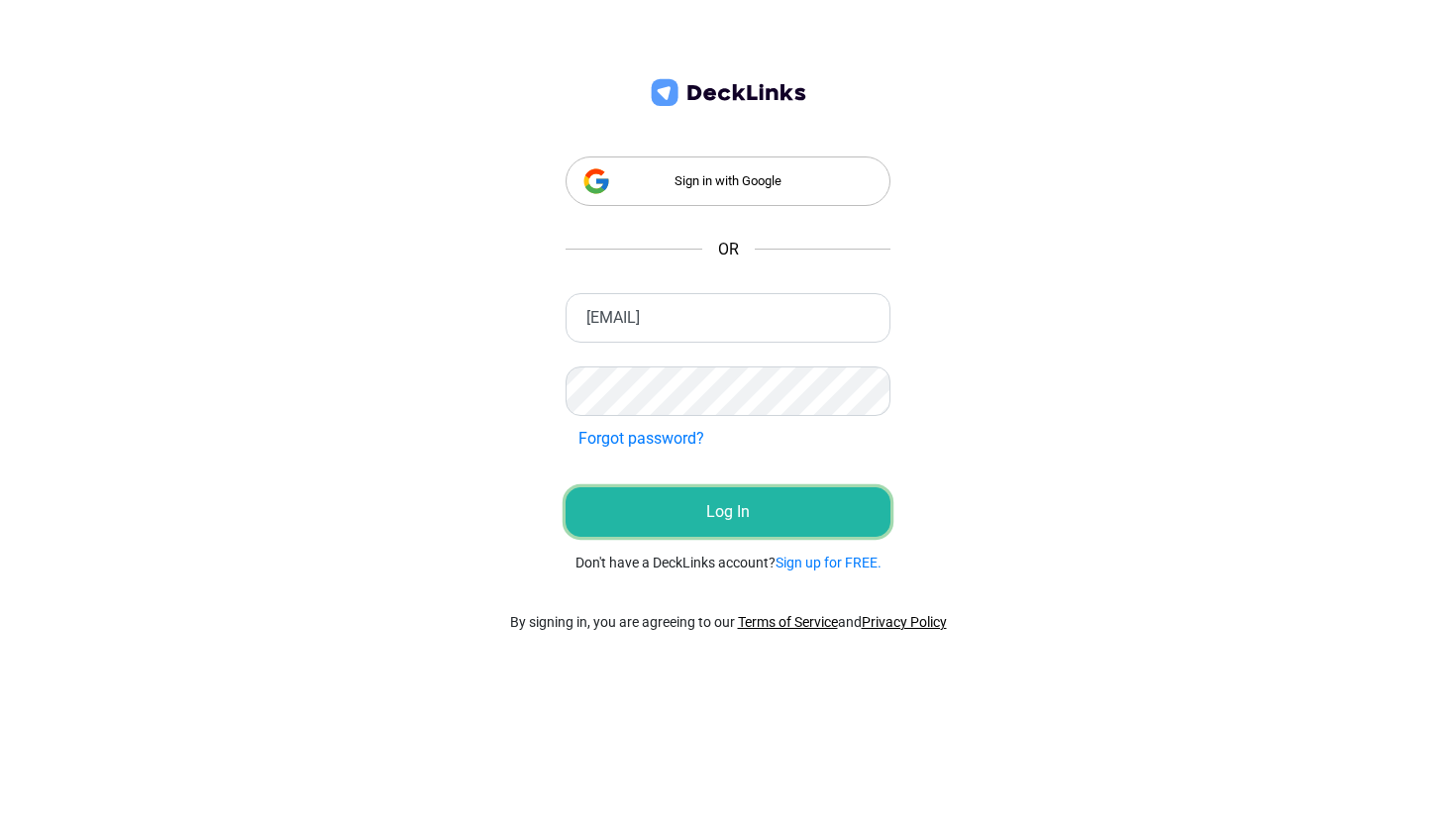 click on "Log In" at bounding box center [728, 512] 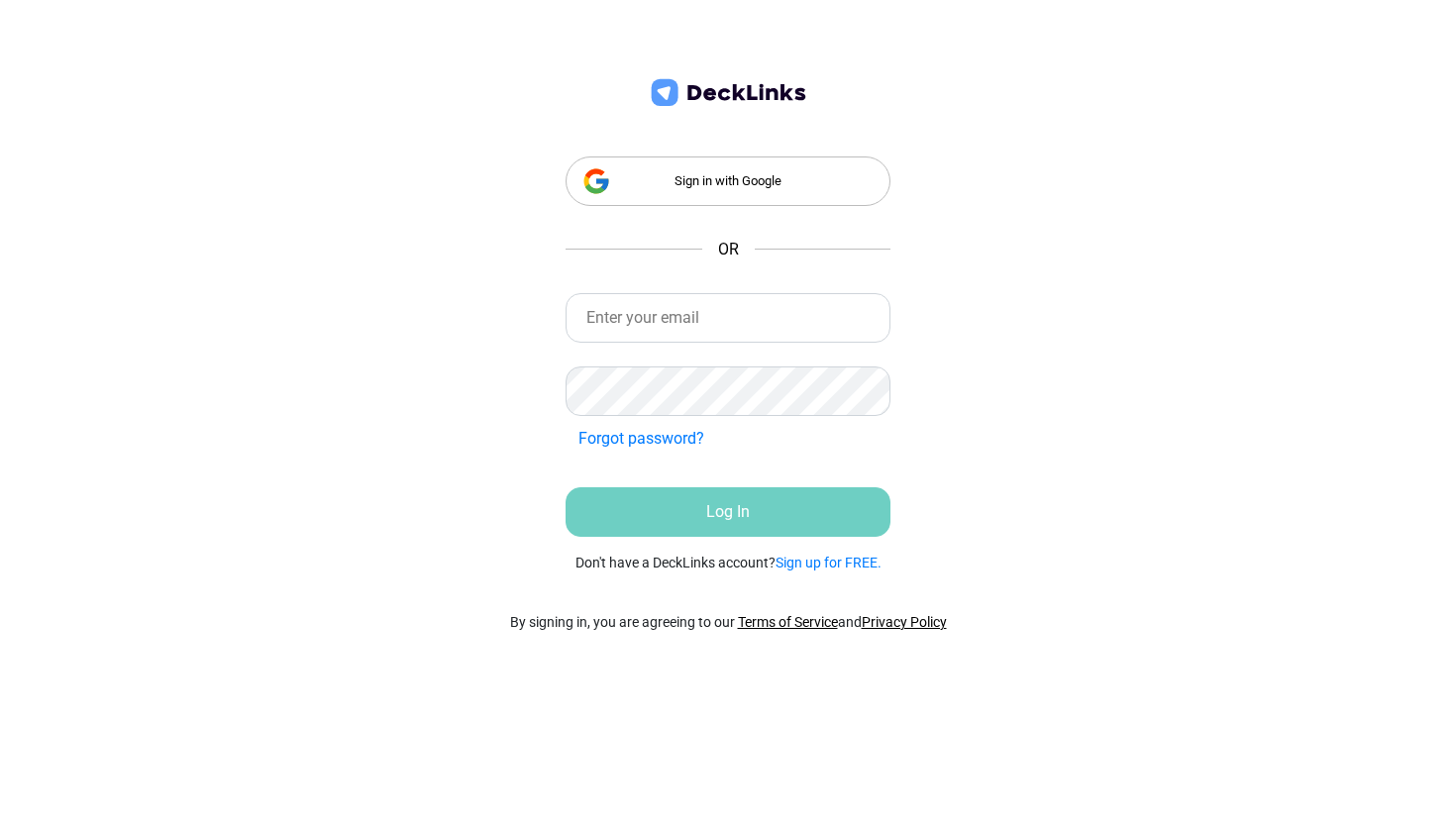 click on "Sign in with Google OR Incorrect Credentials Forgot password? Incorrect Credentials Log In Don't have a DeckLinks account?  Sign up for FREE." at bounding box center [728, 312] 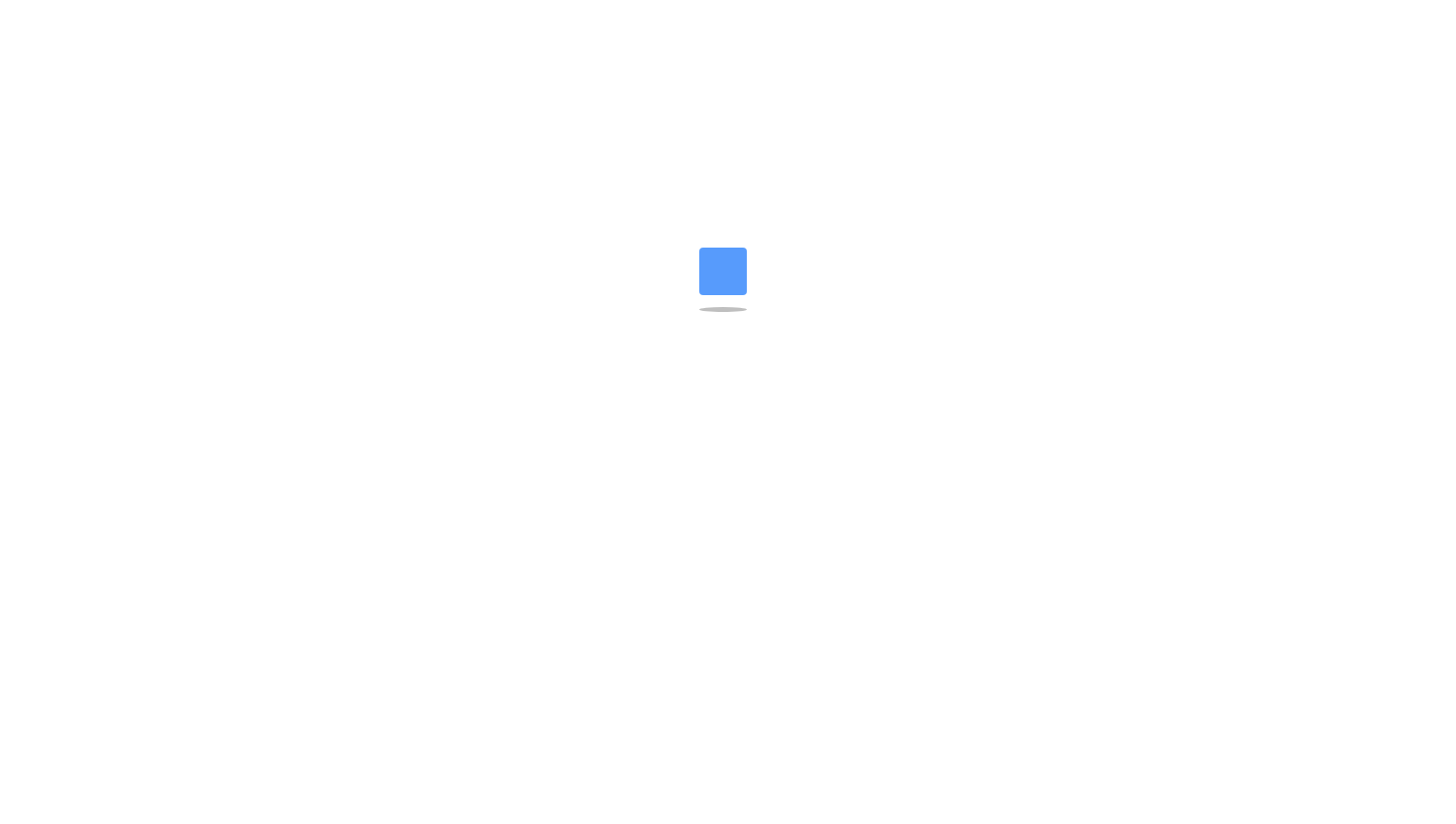scroll, scrollTop: 0, scrollLeft: 0, axis: both 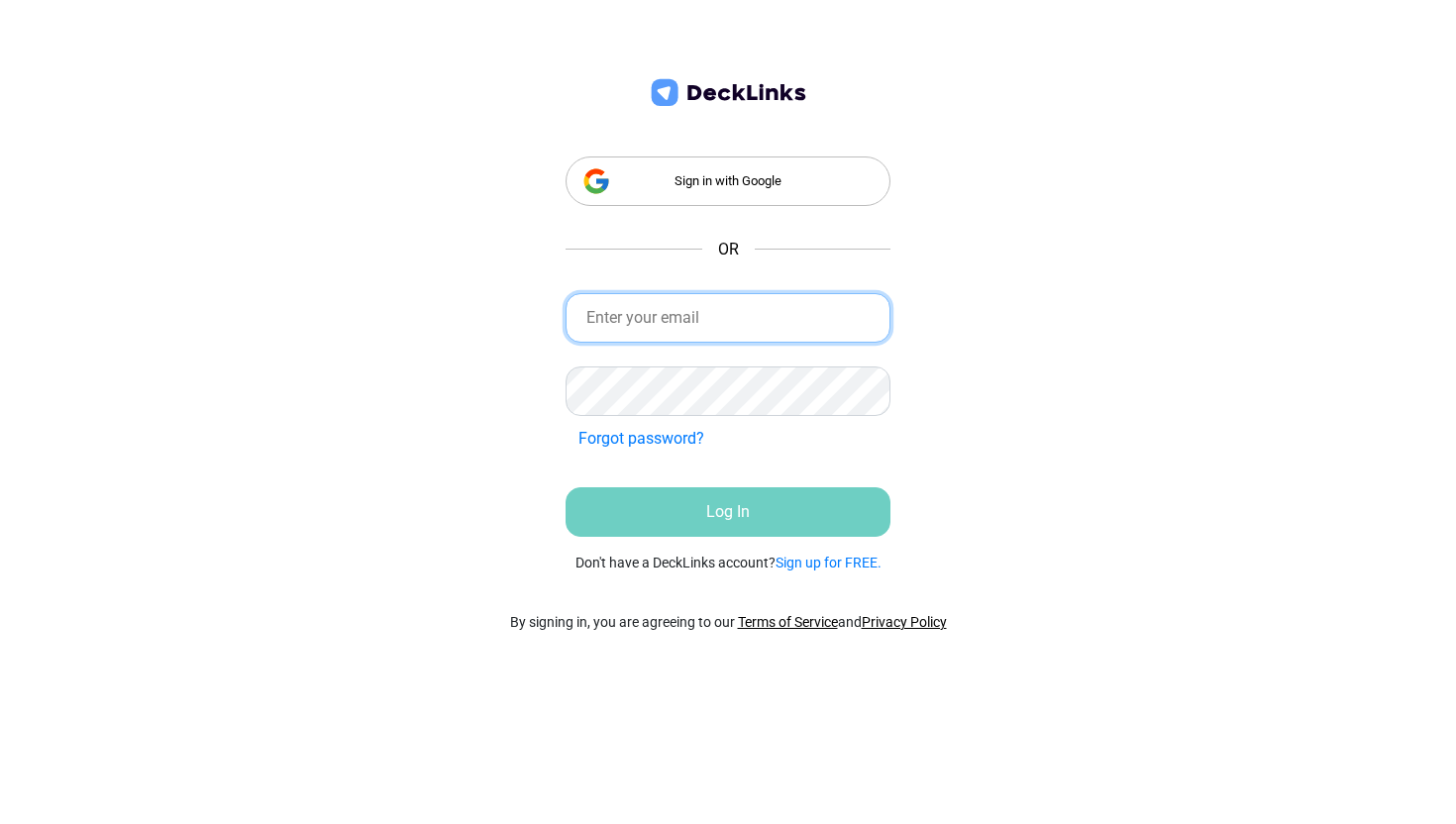 click at bounding box center [728, 318] 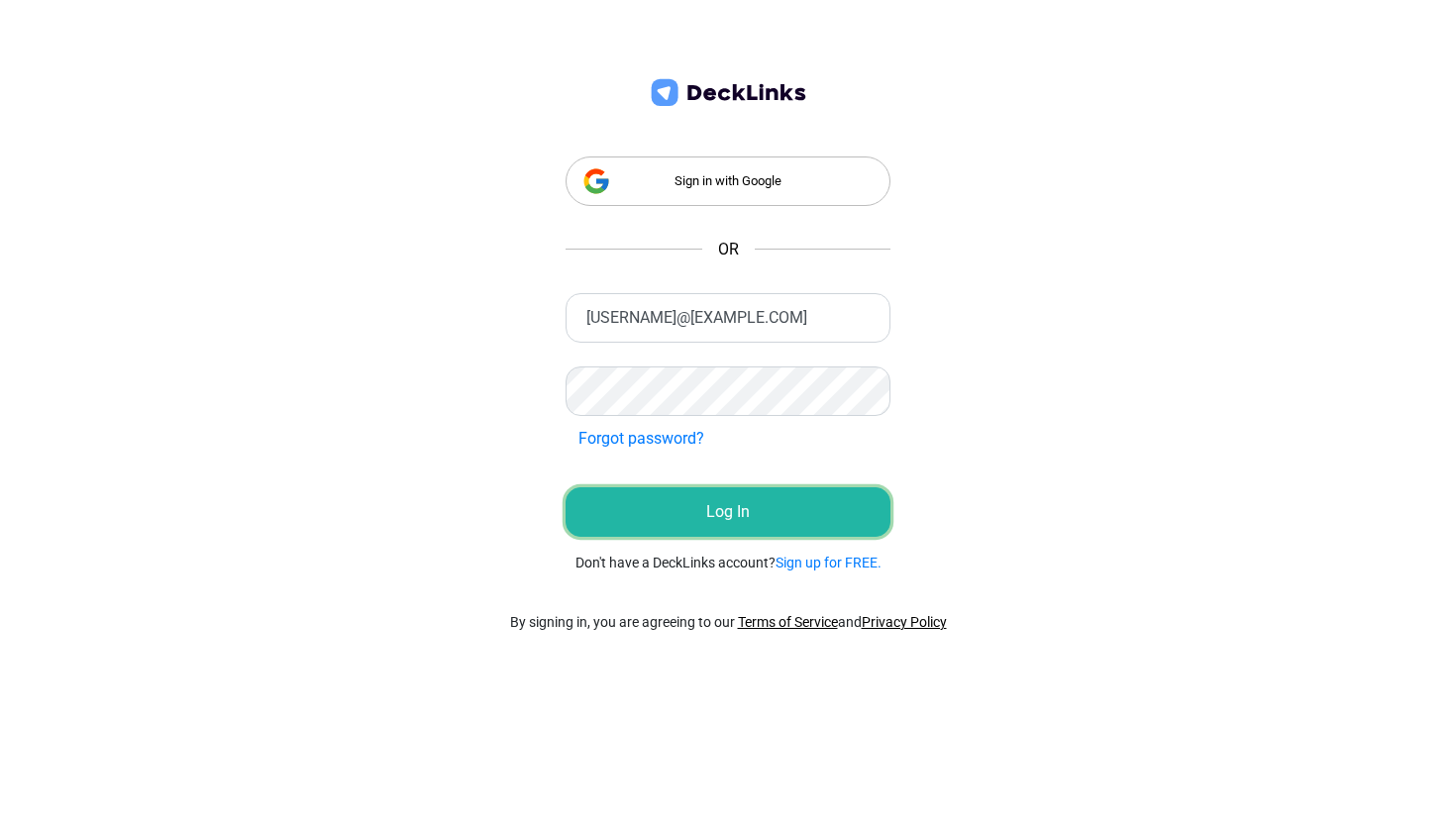 click on "Log In" at bounding box center [728, 512] 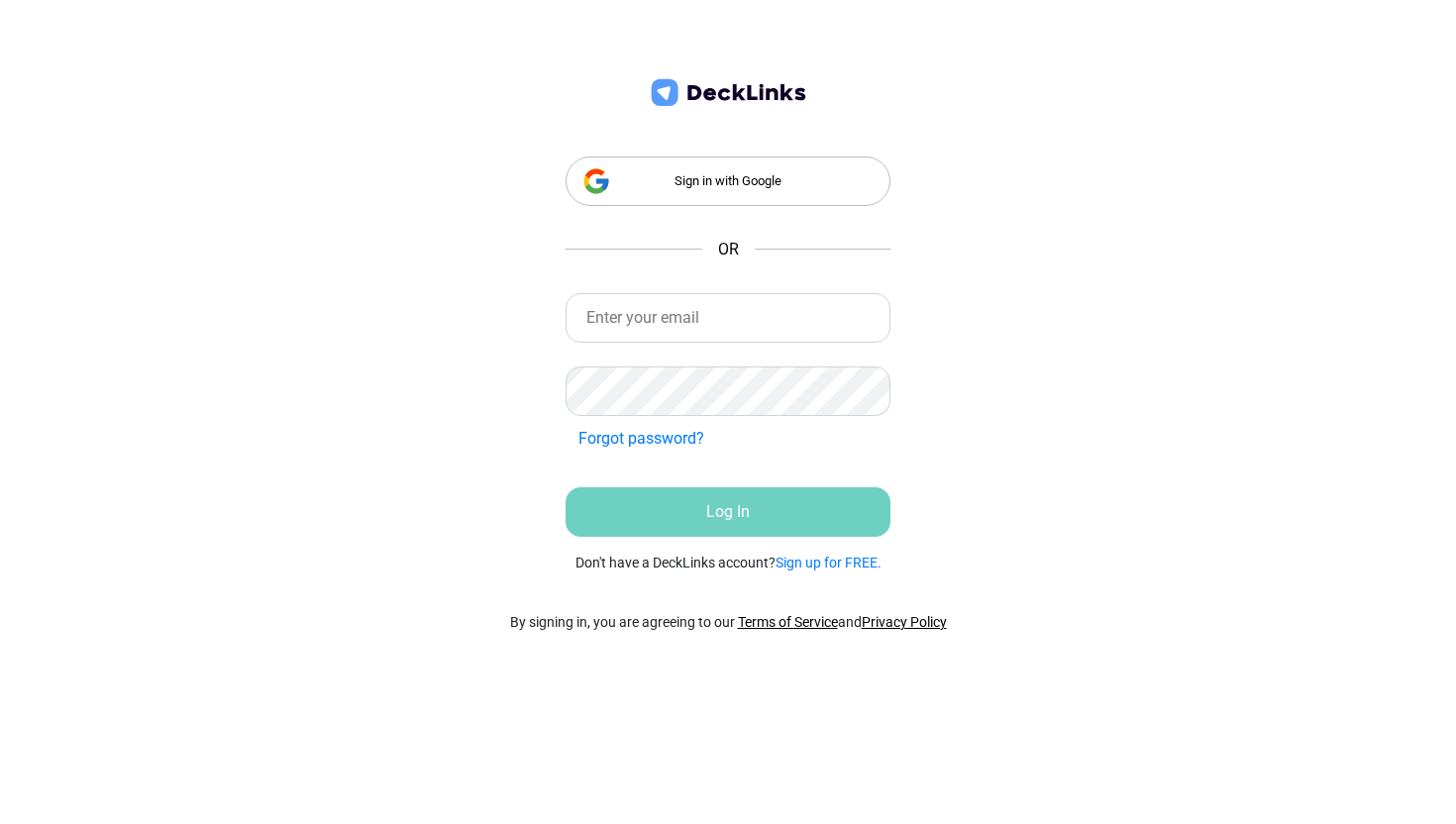 click on "Sign in with Google" at bounding box center [728, 181] 